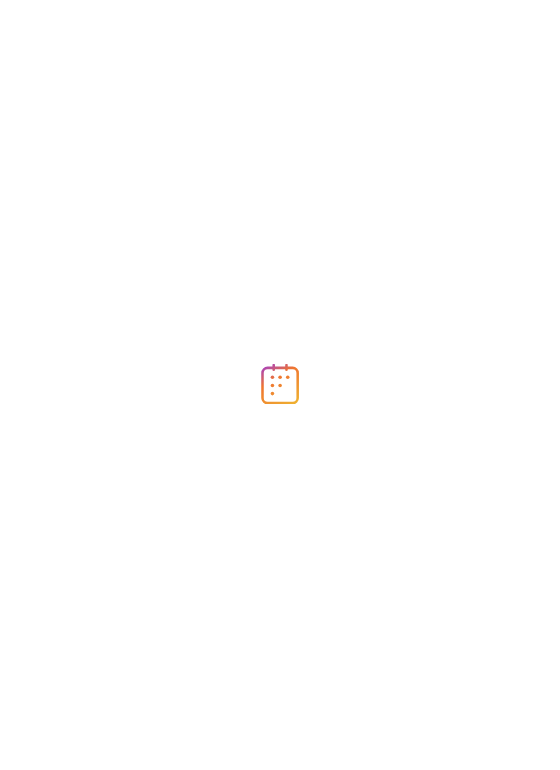 scroll, scrollTop: 0, scrollLeft: 0, axis: both 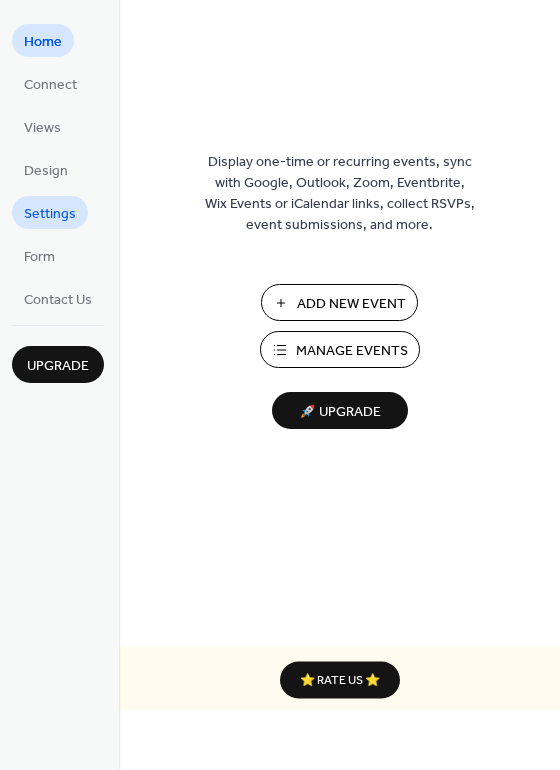 click on "Settings" at bounding box center (50, 214) 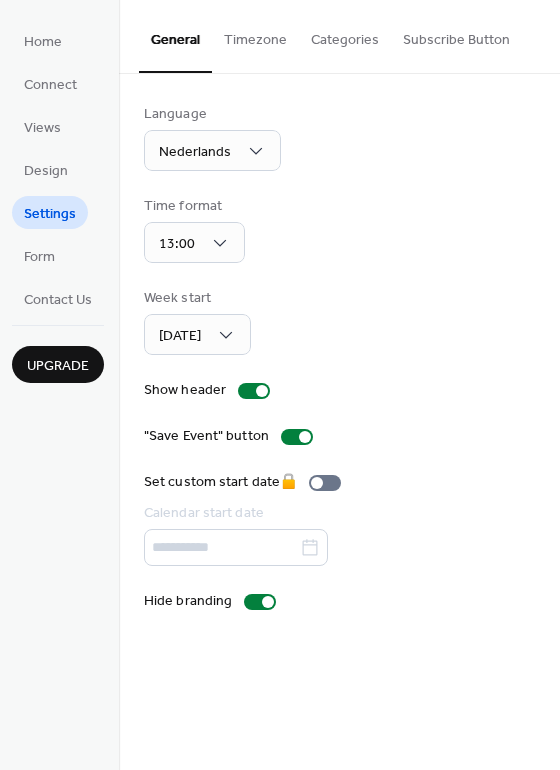 click on "Subscribe Button" at bounding box center (456, 35) 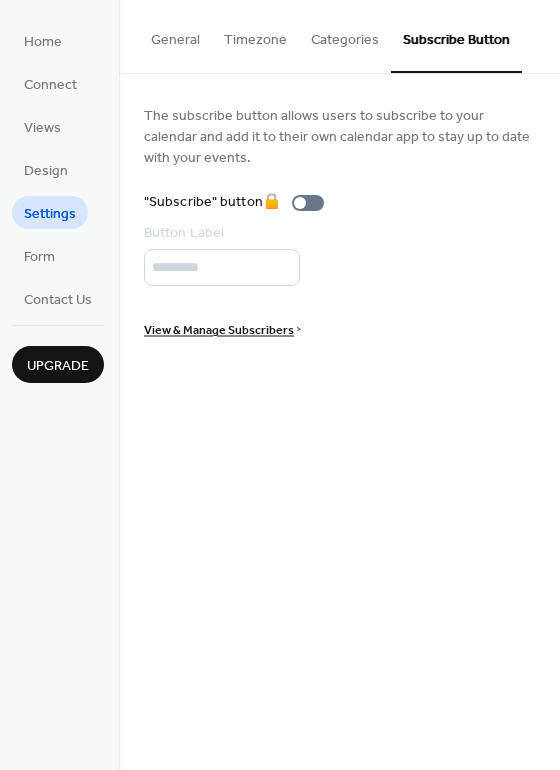 click on "General" at bounding box center (175, 35) 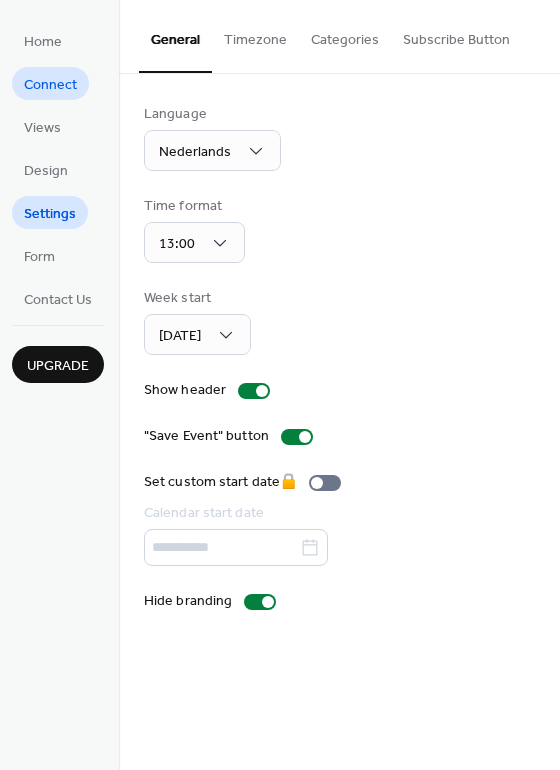 click on "Connect" at bounding box center [50, 85] 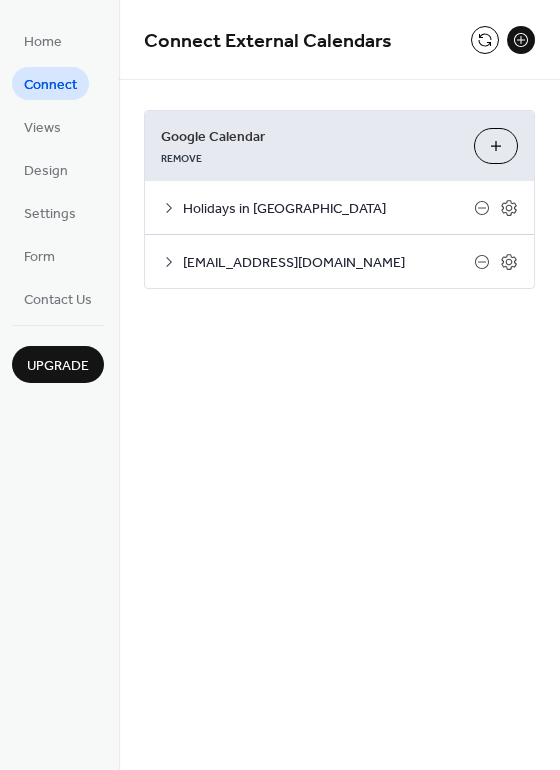 click on "[EMAIL_ADDRESS][DOMAIN_NAME]" at bounding box center (328, 263) 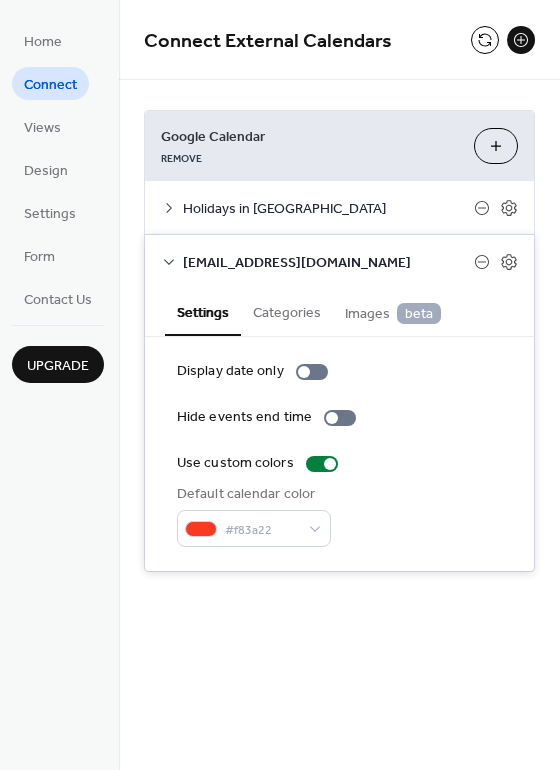 click on "Google Calendar" at bounding box center (309, 137) 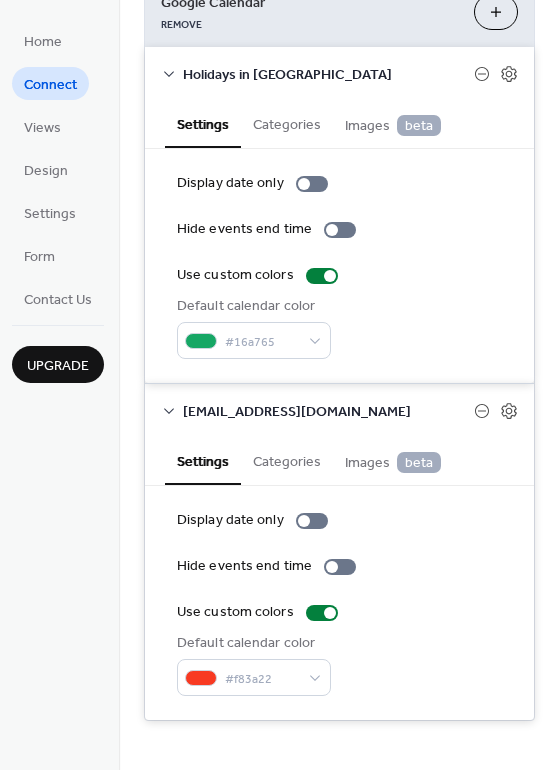 scroll, scrollTop: 144, scrollLeft: 0, axis: vertical 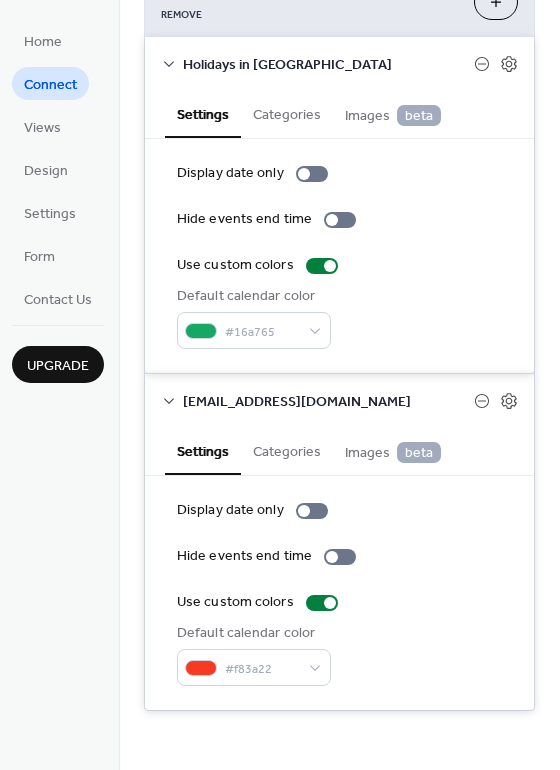 click on "Categories" at bounding box center (287, 113) 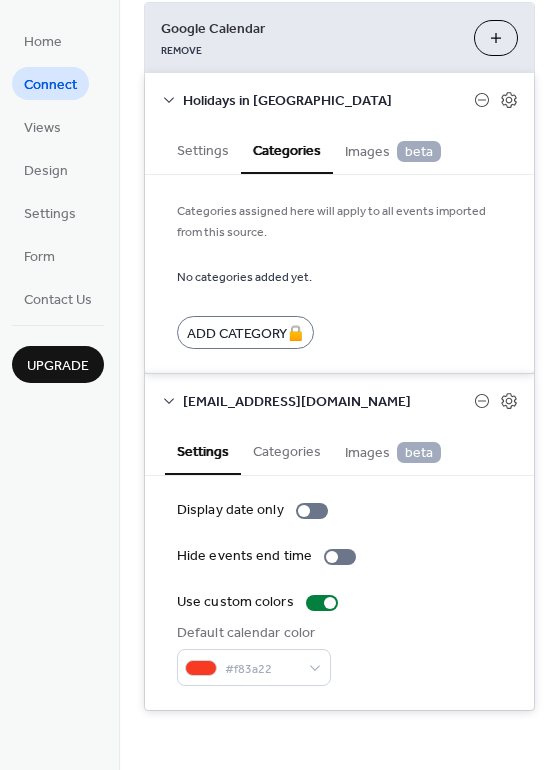 click on "Images   beta" at bounding box center [393, 152] 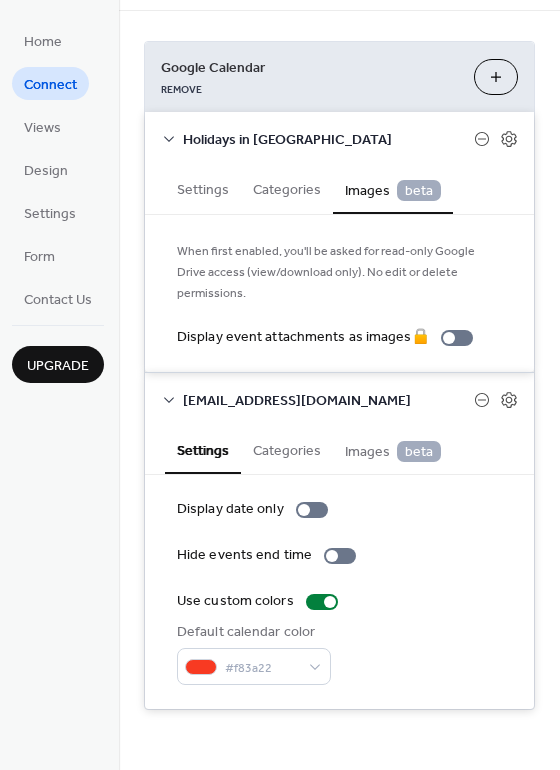 scroll, scrollTop: 69, scrollLeft: 0, axis: vertical 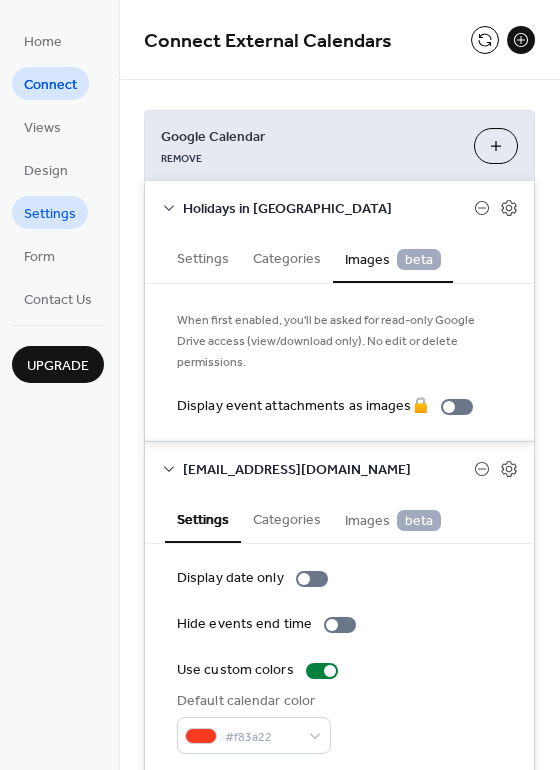 click on "Settings" at bounding box center (50, 214) 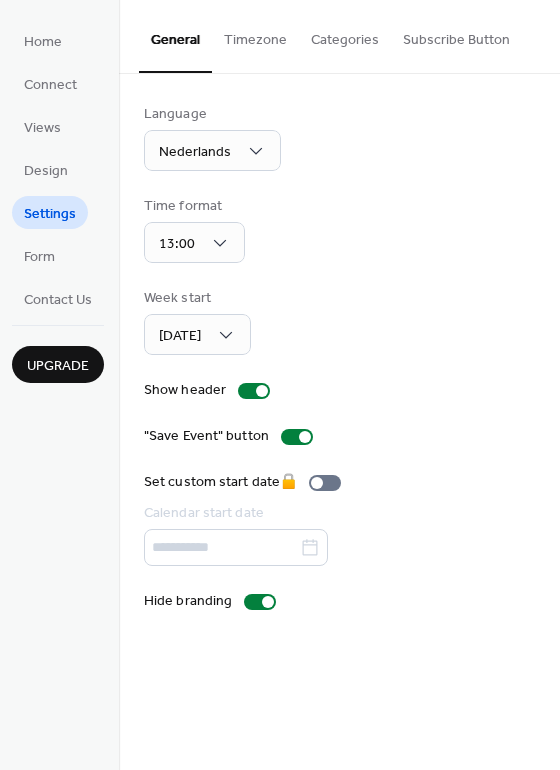 click on "Categories" at bounding box center (345, 35) 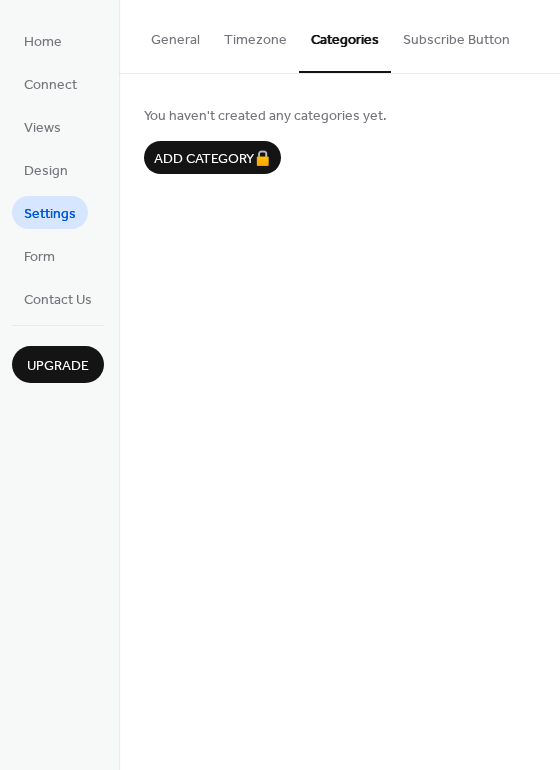 click on "Timezone" at bounding box center [255, 35] 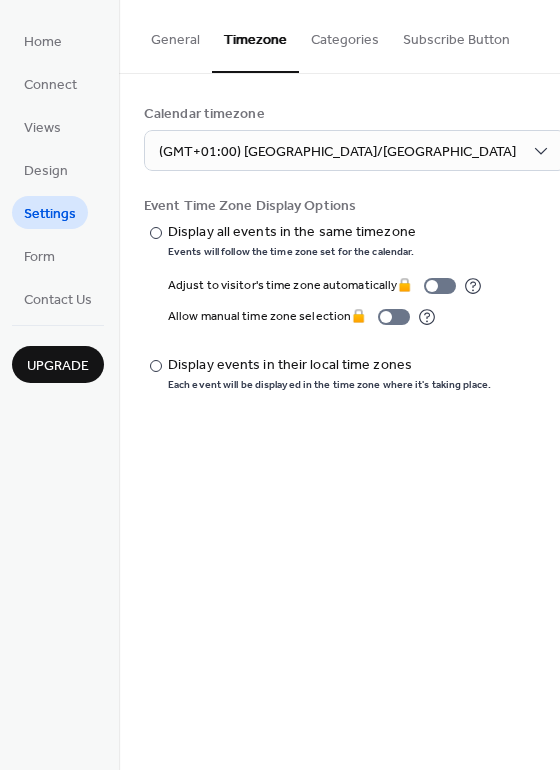 click on "General" at bounding box center (175, 35) 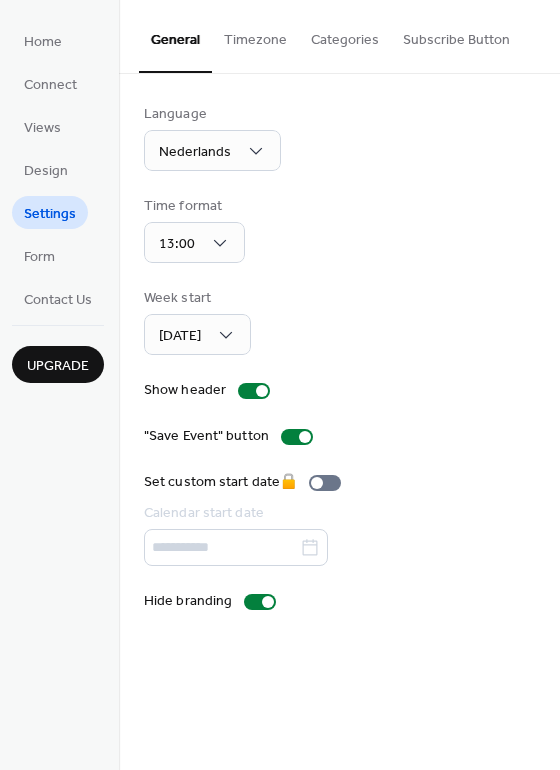 click on "Categories" at bounding box center [345, 35] 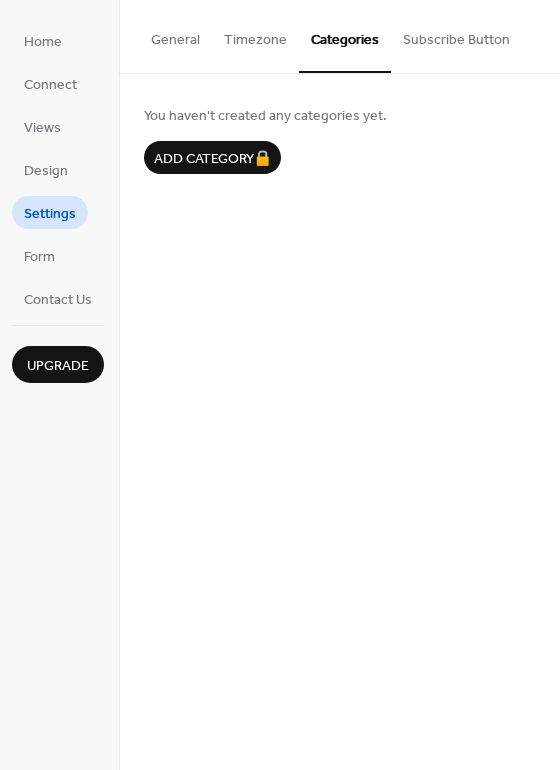 click on "Subscribe Button" at bounding box center [456, 35] 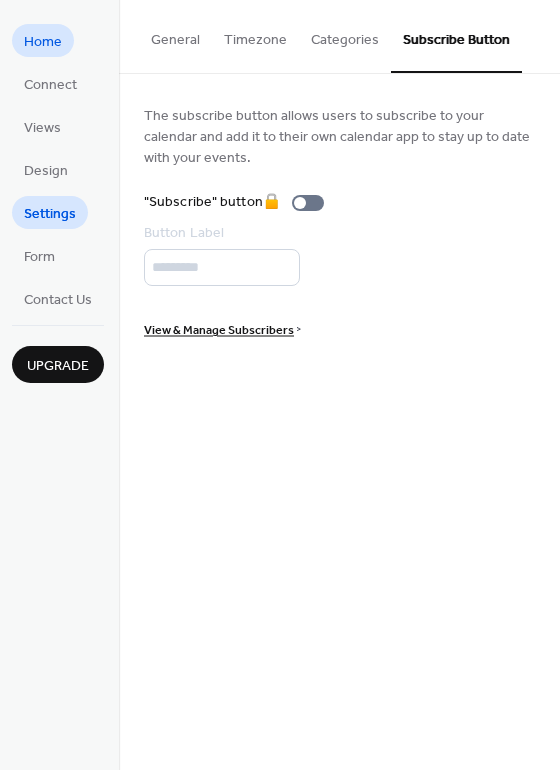 click on "Home" at bounding box center [43, 42] 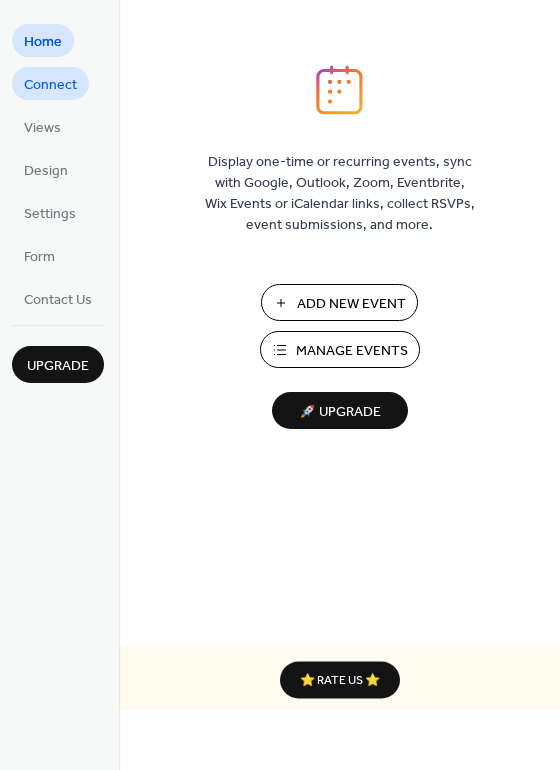 click on "Connect" at bounding box center [50, 85] 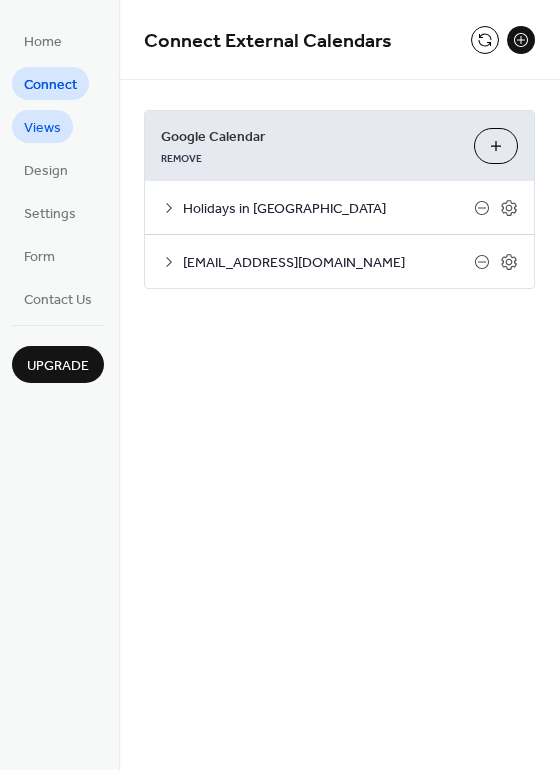 click on "Views" at bounding box center [42, 128] 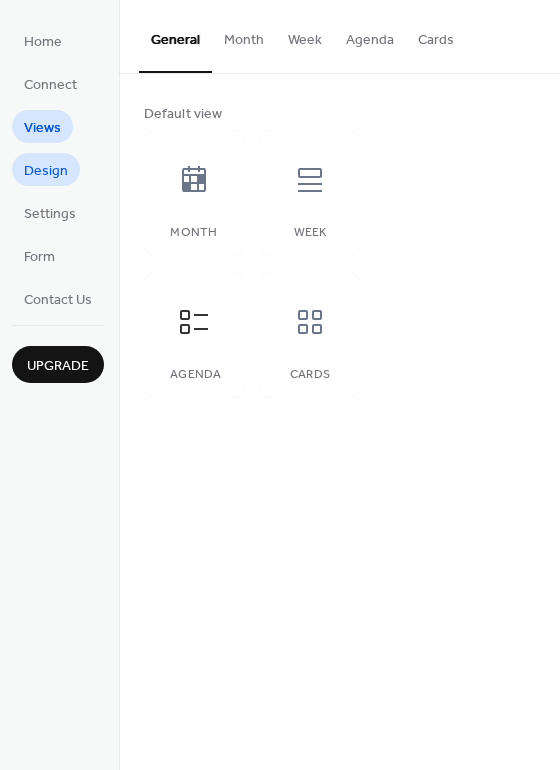 click on "Design" at bounding box center [46, 171] 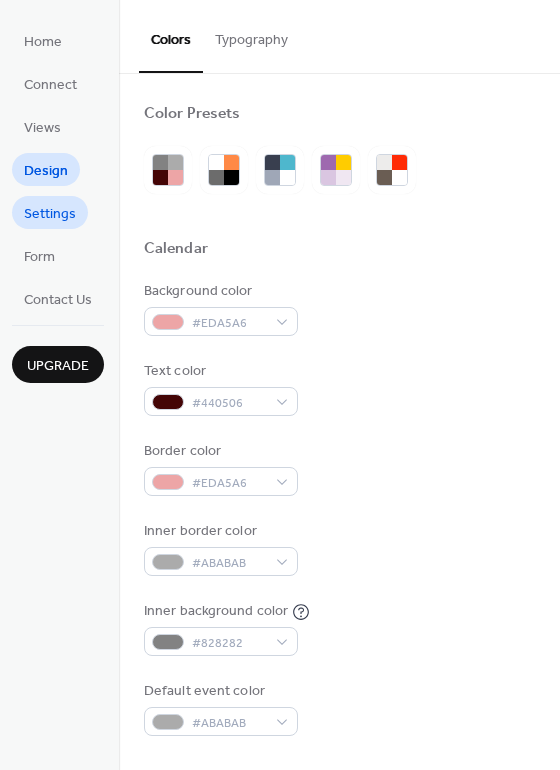click on "Settings" at bounding box center (50, 214) 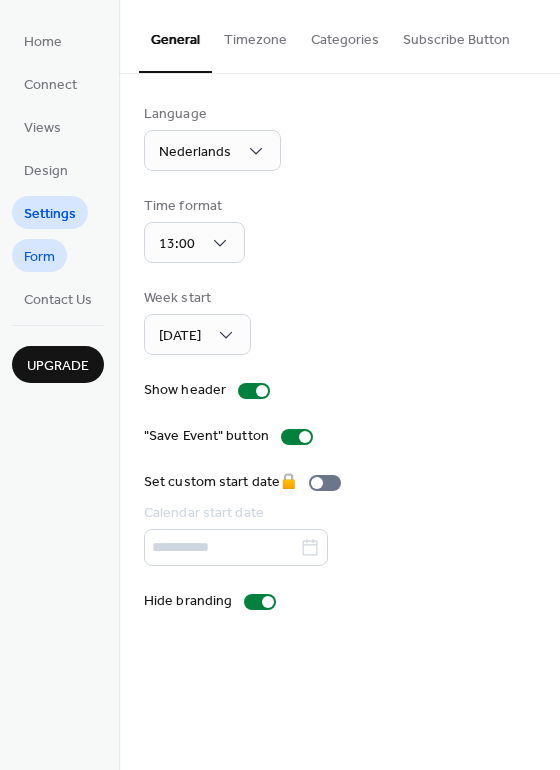 click on "Form" at bounding box center [39, 257] 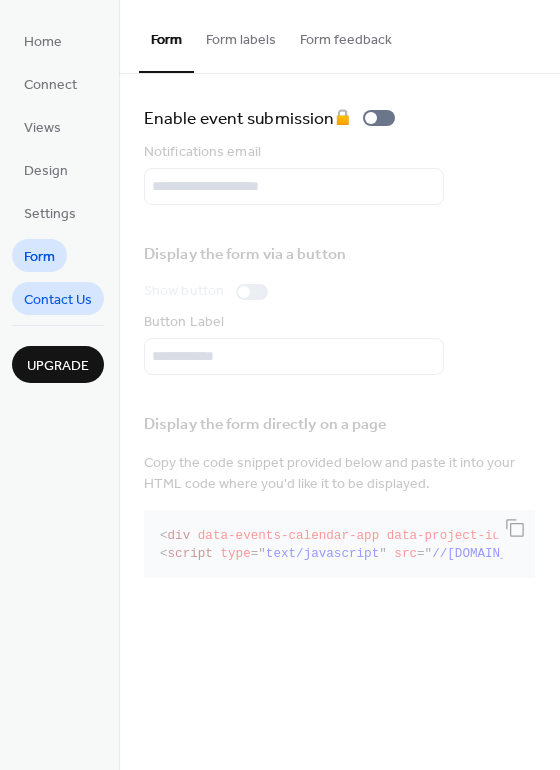 click on "Contact Us" at bounding box center (58, 300) 